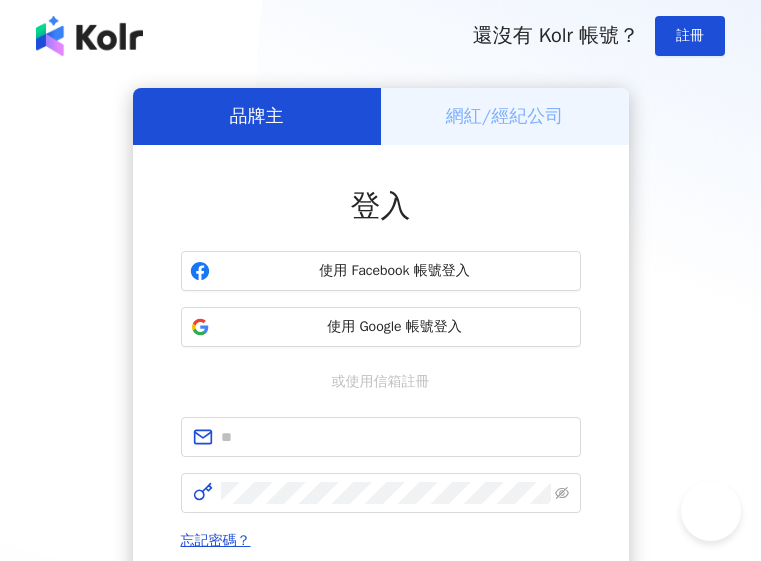 scroll, scrollTop: 0, scrollLeft: 0, axis: both 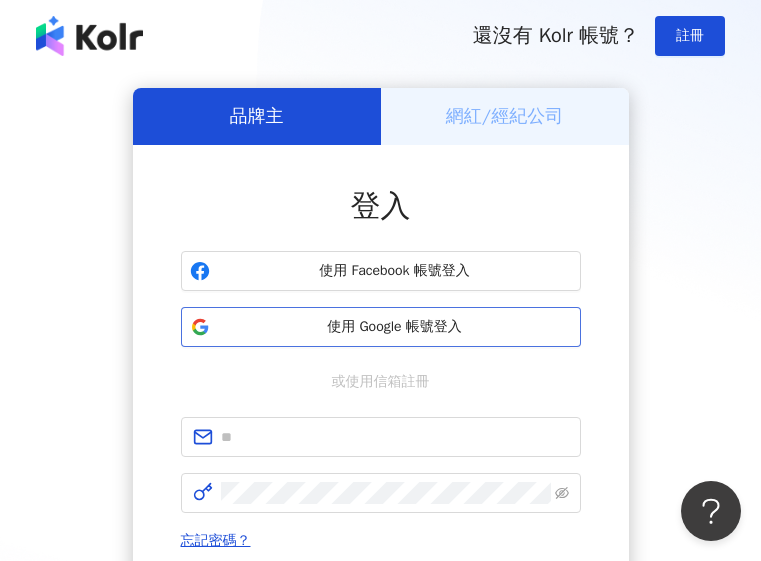 click on "使用 Google 帳號登入" at bounding box center (395, 327) 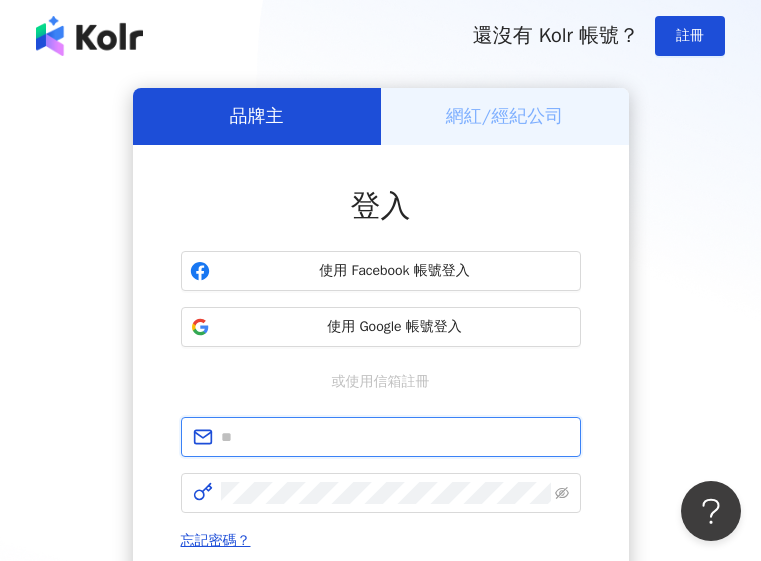 click at bounding box center (395, 437) 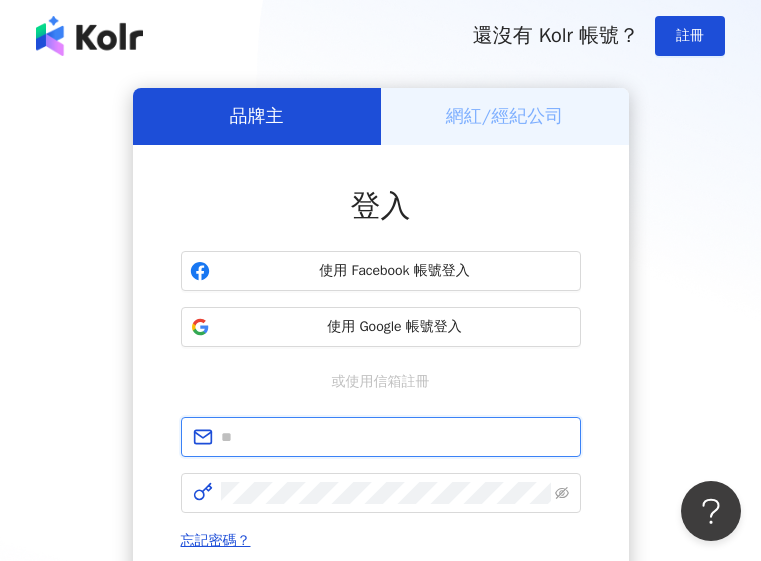 type on "**********" 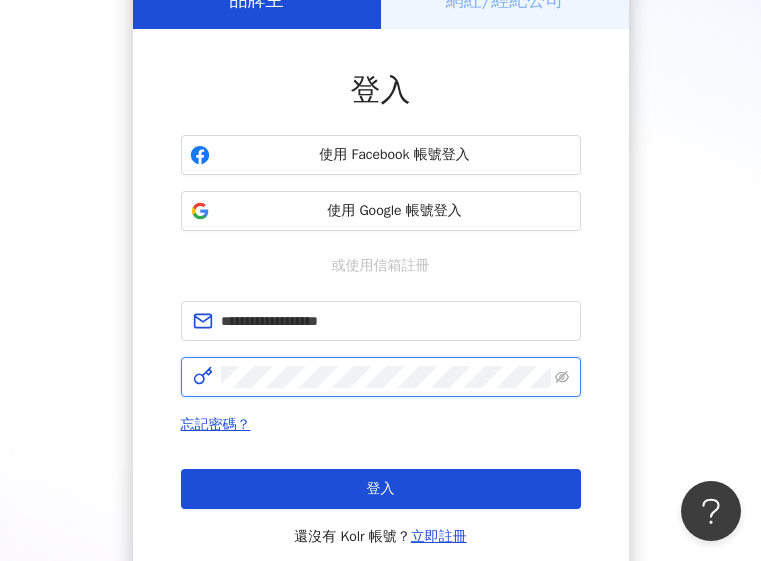 scroll, scrollTop: 267, scrollLeft: 0, axis: vertical 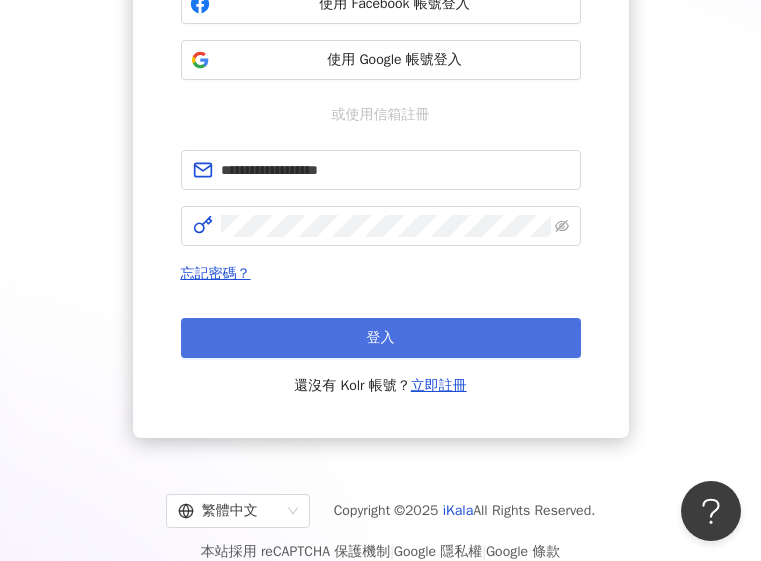 click on "登入" at bounding box center [381, 338] 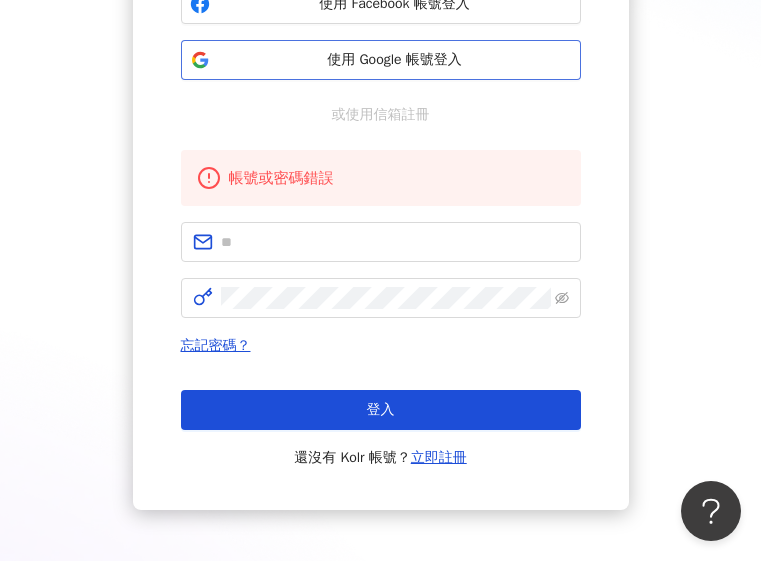 click on "使用 Google 帳號登入" at bounding box center [381, 60] 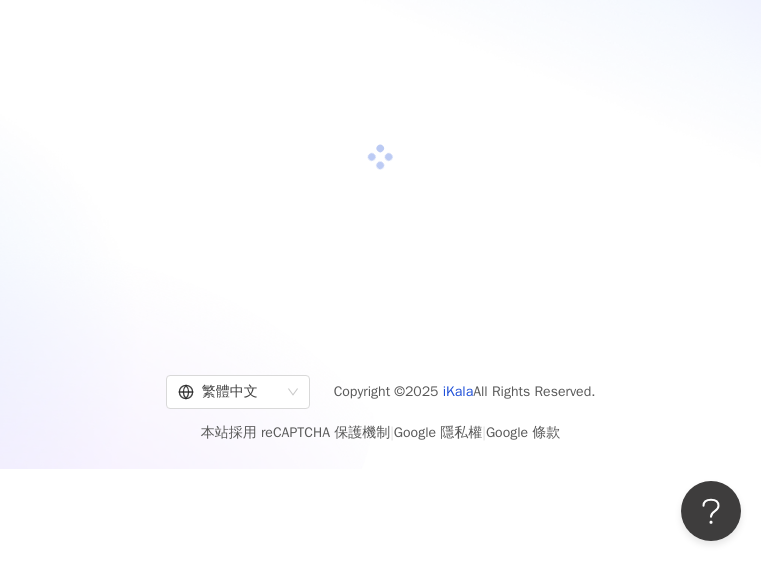 scroll, scrollTop: 92, scrollLeft: 0, axis: vertical 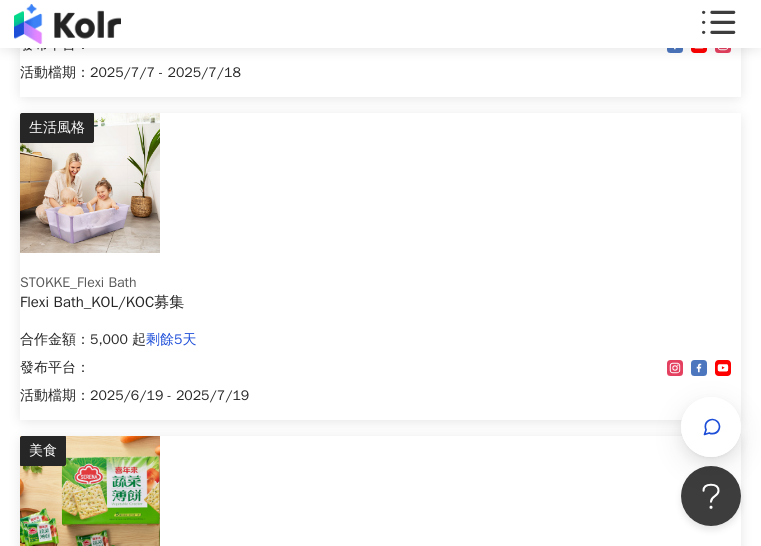 drag, startPoint x: 237, startPoint y: 227, endPoint x: 146, endPoint y: 285, distance: 107.912 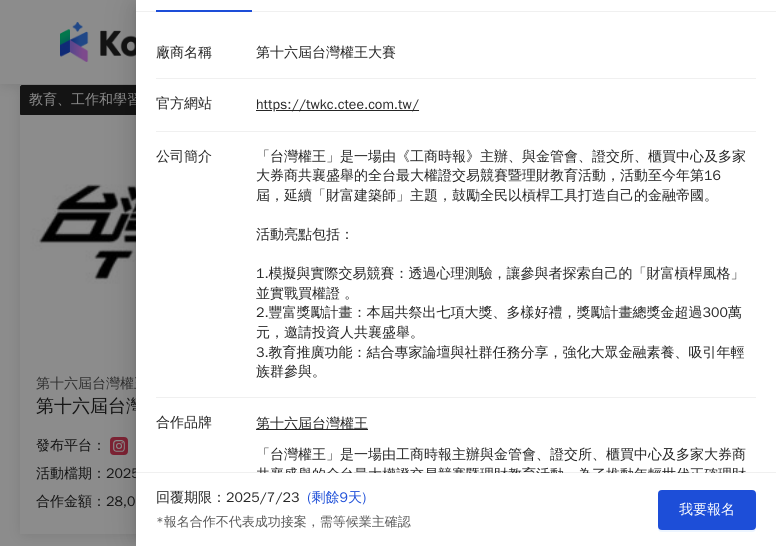 scroll, scrollTop: 267, scrollLeft: 0, axis: vertical 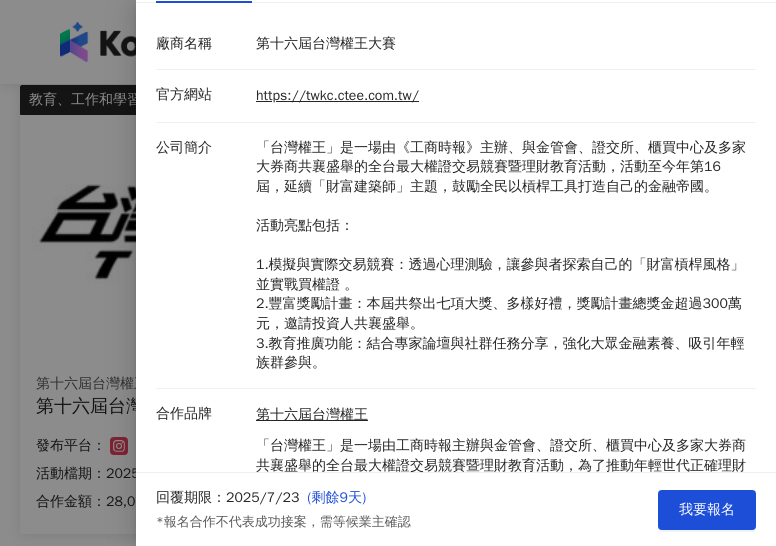 click at bounding box center [388, 273] 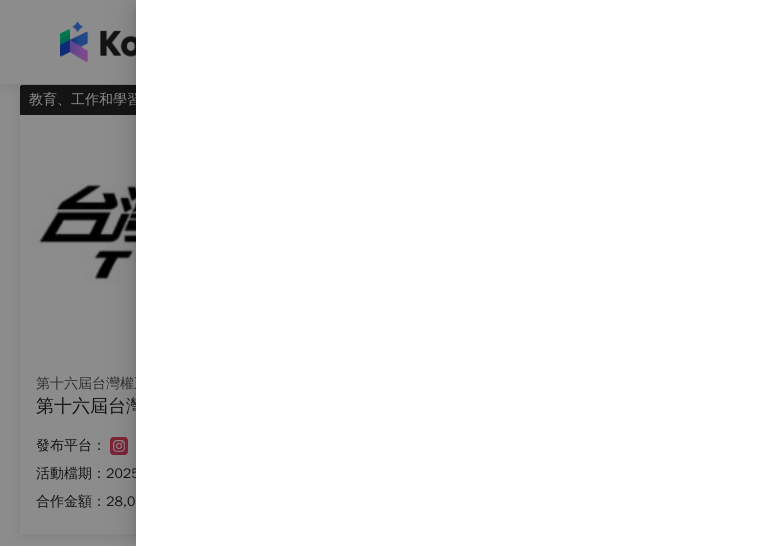 scroll, scrollTop: 0, scrollLeft: 0, axis: both 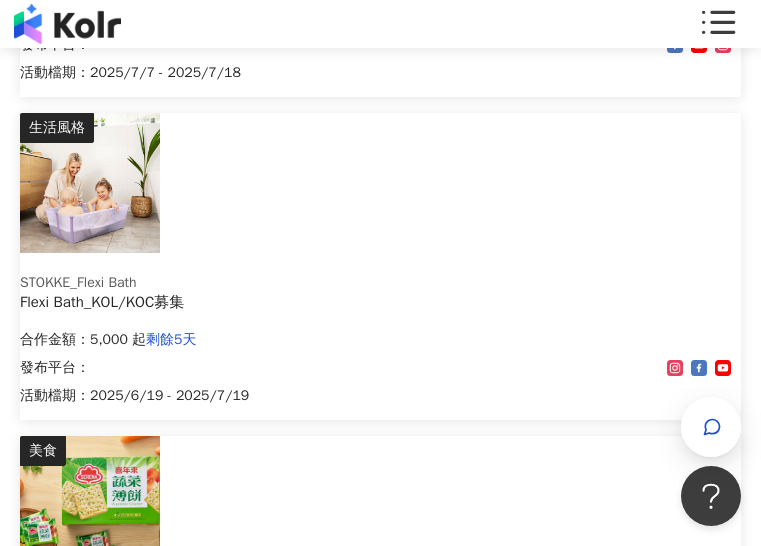 click at bounding box center [90, 1477] 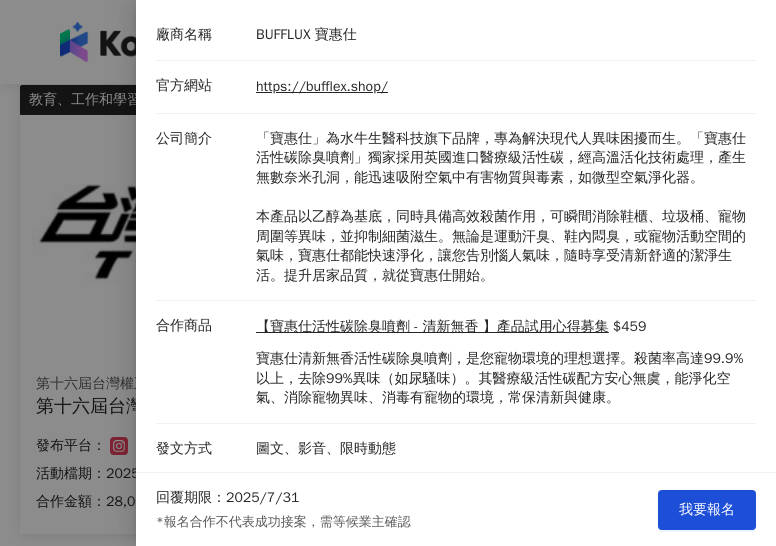 scroll, scrollTop: 277, scrollLeft: 0, axis: vertical 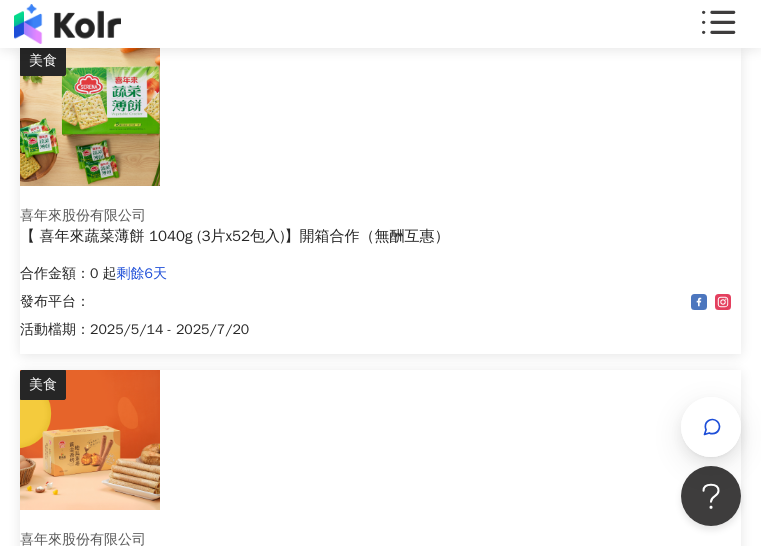 click on "2" at bounding box center [413, 1705] 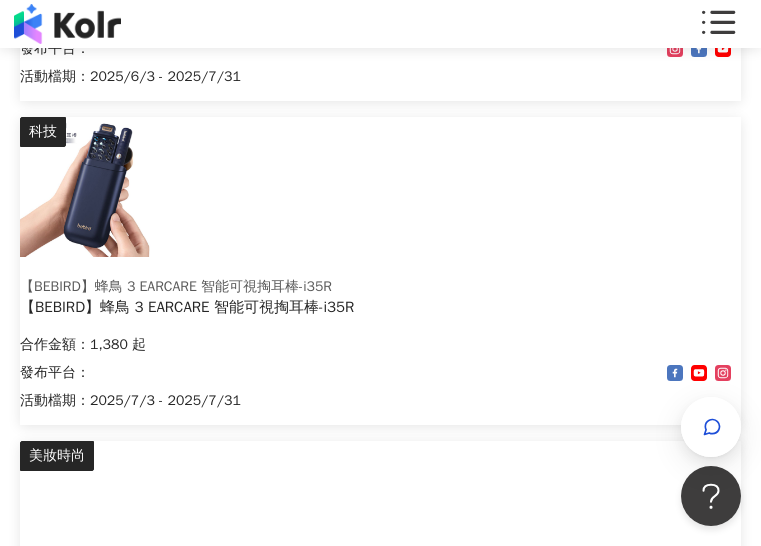 scroll, scrollTop: 1565, scrollLeft: 0, axis: vertical 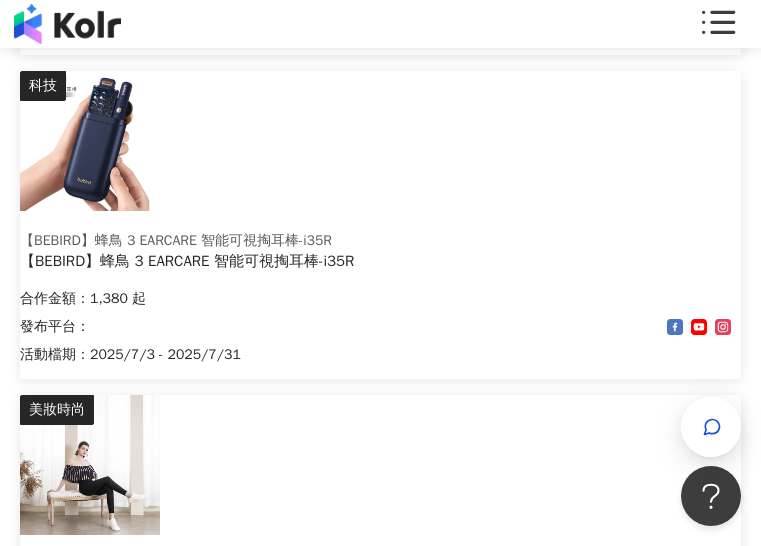 click on "3" at bounding box center [453, 1730] 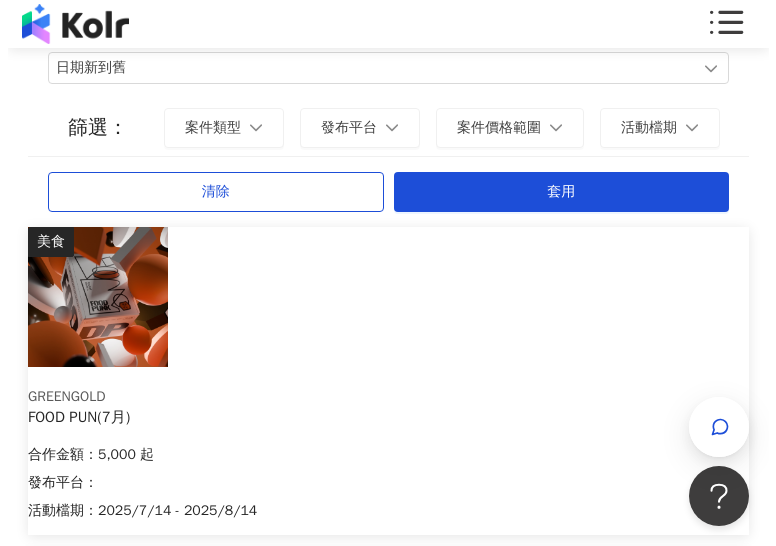 scroll, scrollTop: 267, scrollLeft: 0, axis: vertical 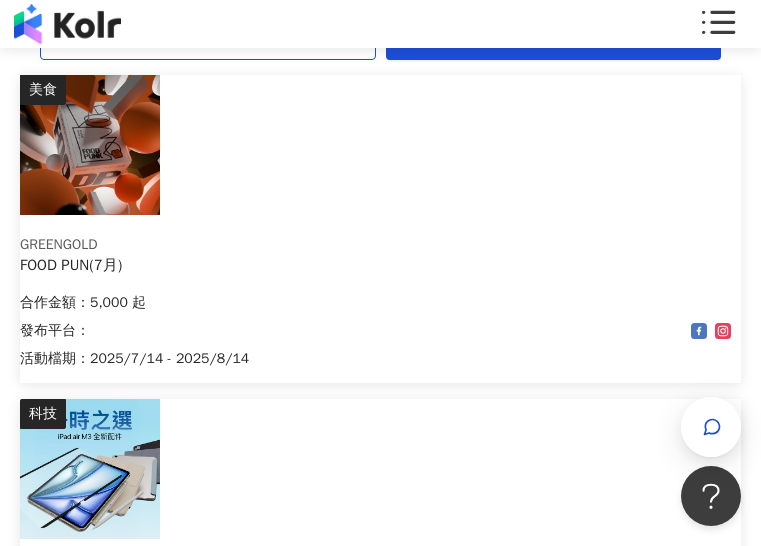 drag, startPoint x: 580, startPoint y: 252, endPoint x: 471, endPoint y: 368, distance: 159.17601 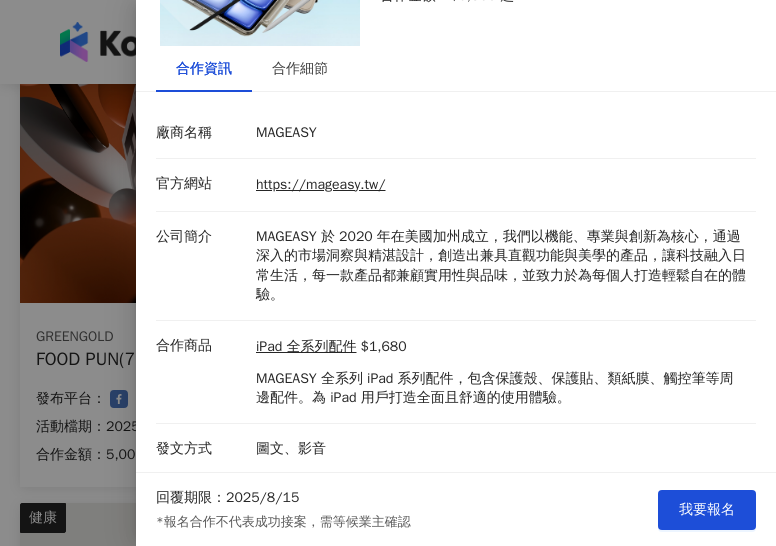 scroll, scrollTop: 179, scrollLeft: 0, axis: vertical 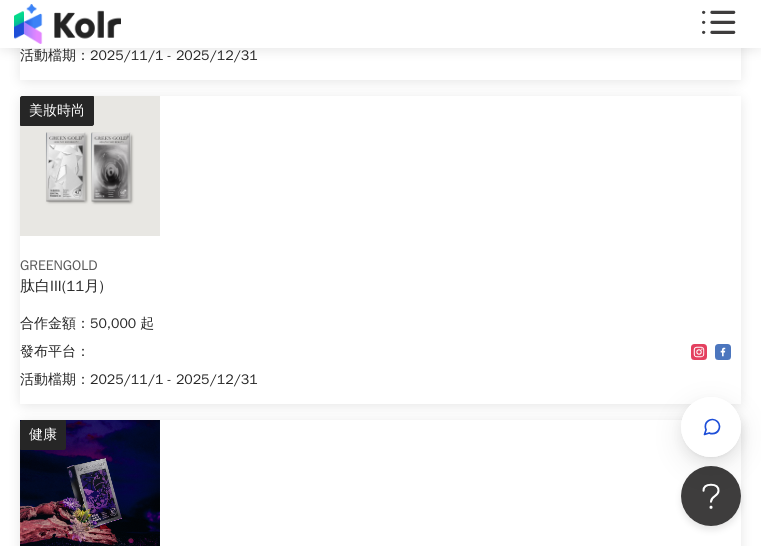 click on "4" at bounding box center [493, 1755] 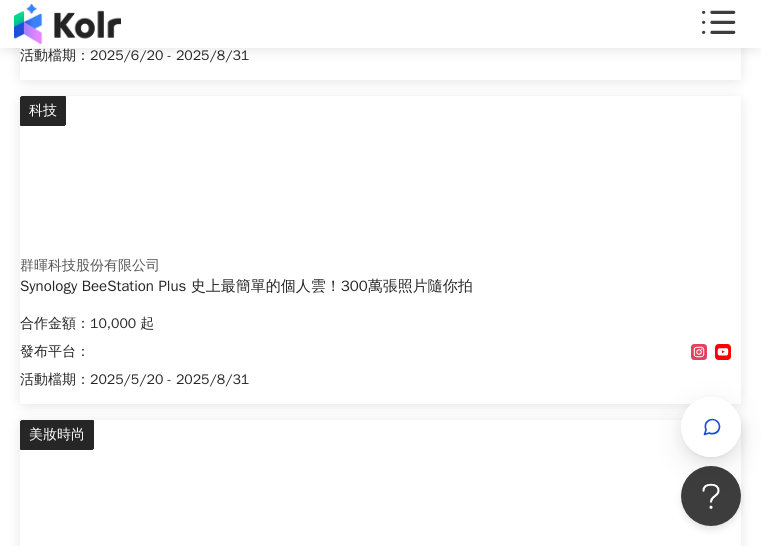 scroll, scrollTop: 1565, scrollLeft: 0, axis: vertical 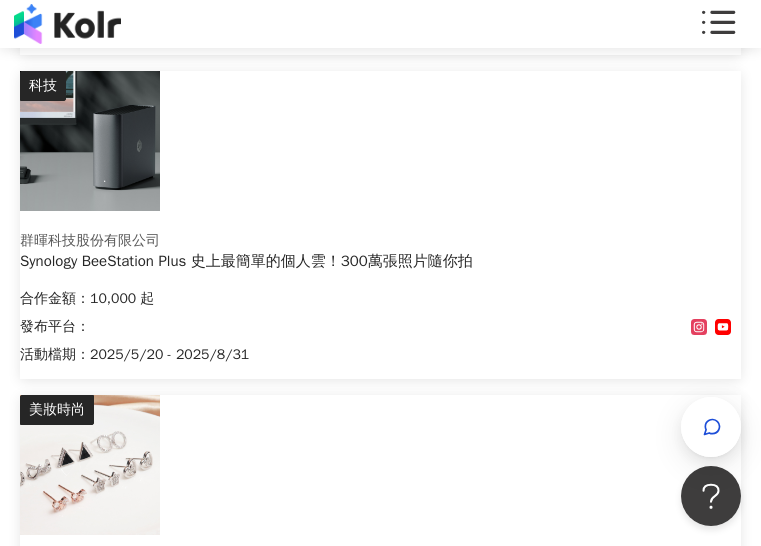 click on "4" at bounding box center [493, 1730] 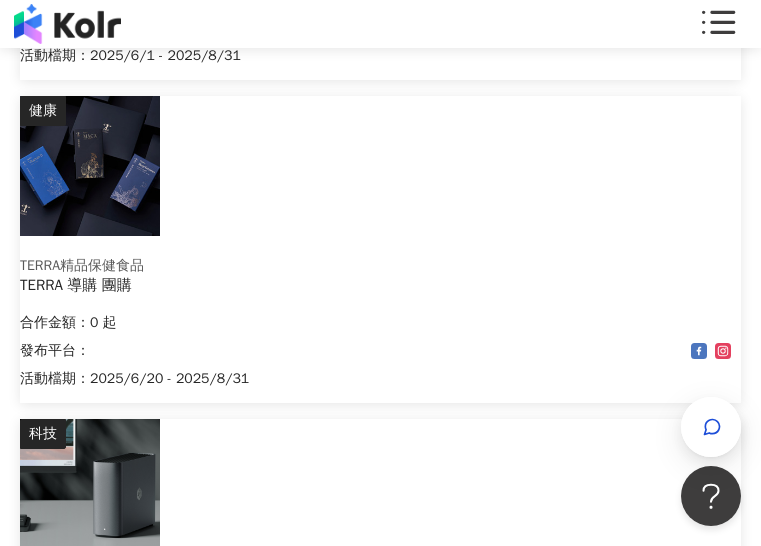 scroll, scrollTop: 1565, scrollLeft: 0, axis: vertical 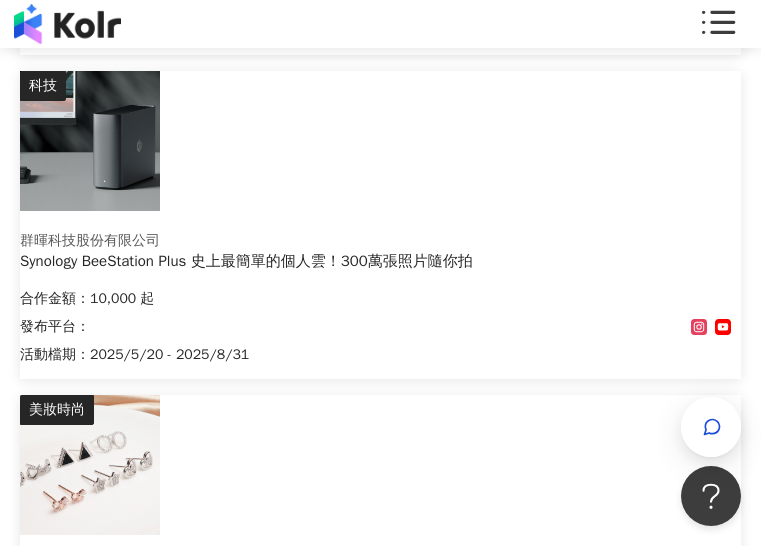 drag, startPoint x: 454, startPoint y: 339, endPoint x: 336, endPoint y: 302, distance: 123.66487 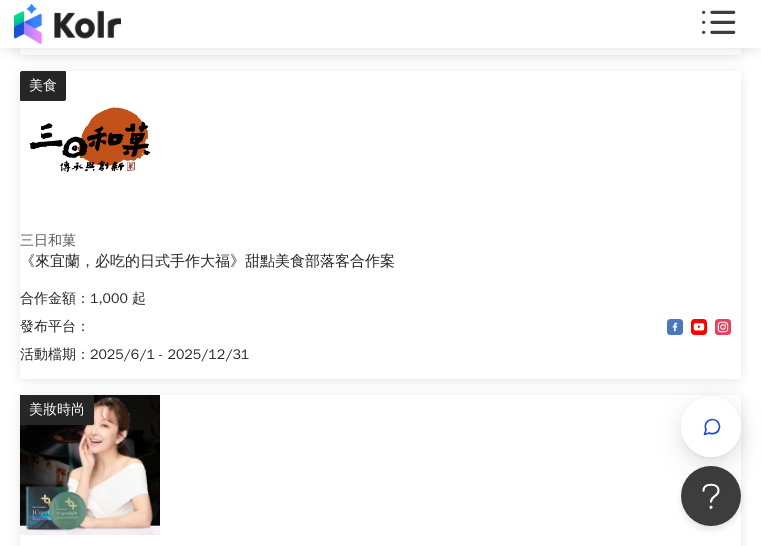 scroll, scrollTop: 1590, scrollLeft: 0, axis: vertical 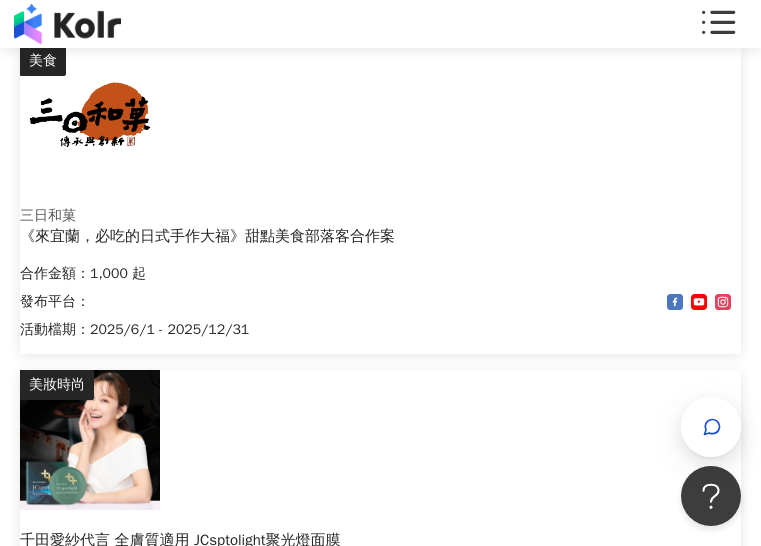 click on "5" at bounding box center [533, 1686] 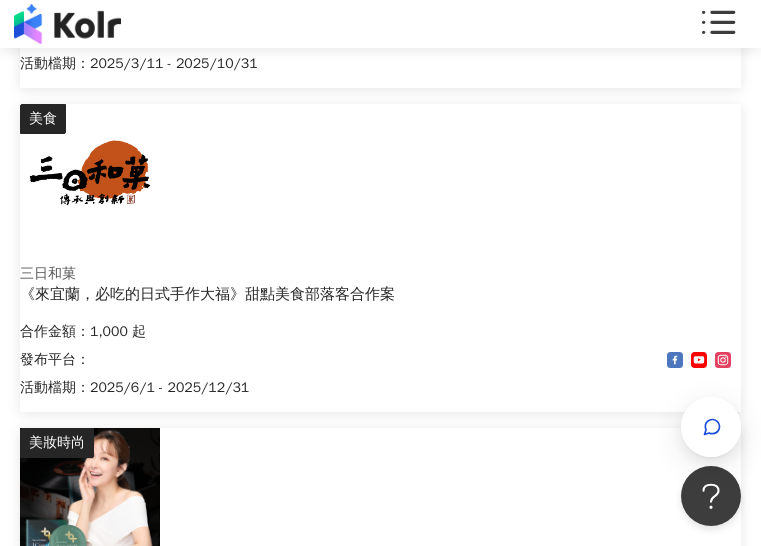 scroll, scrollTop: 1590, scrollLeft: 0, axis: vertical 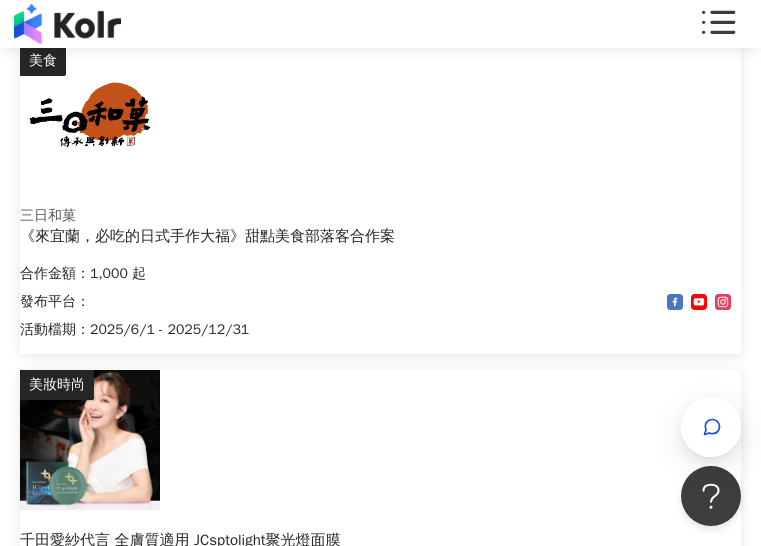click on "6" at bounding box center [573, 1686] 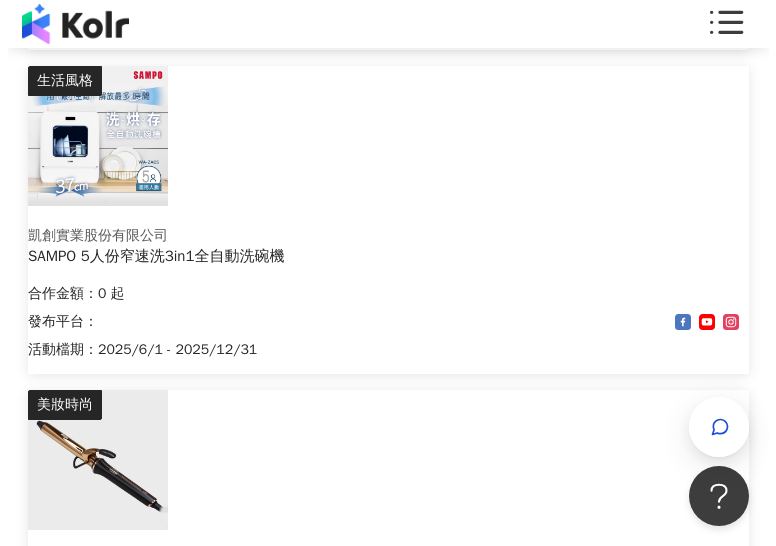 scroll, scrollTop: 300, scrollLeft: 0, axis: vertical 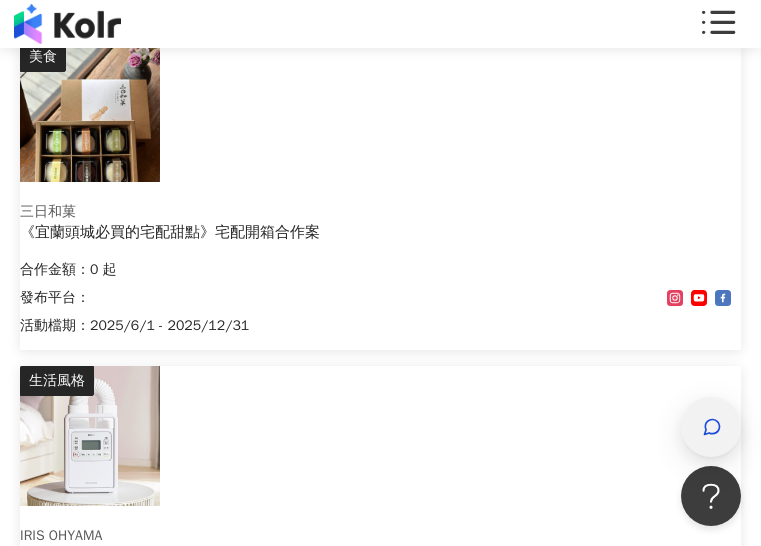click 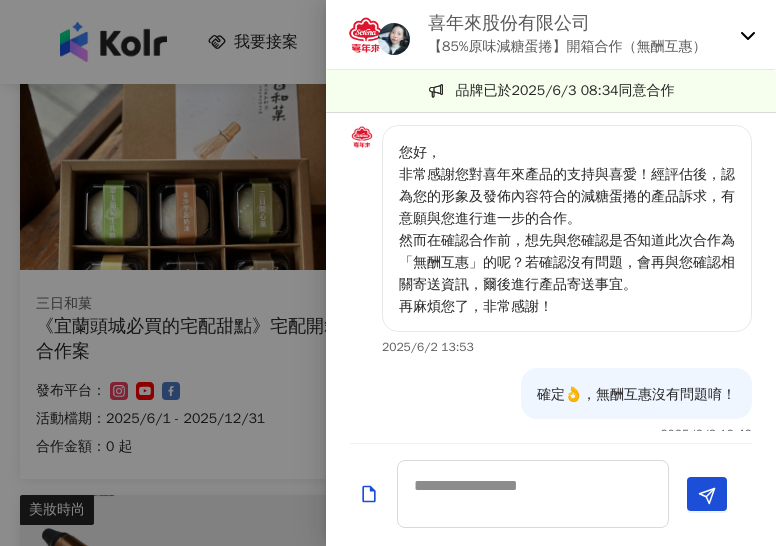 scroll, scrollTop: 2597, scrollLeft: 0, axis: vertical 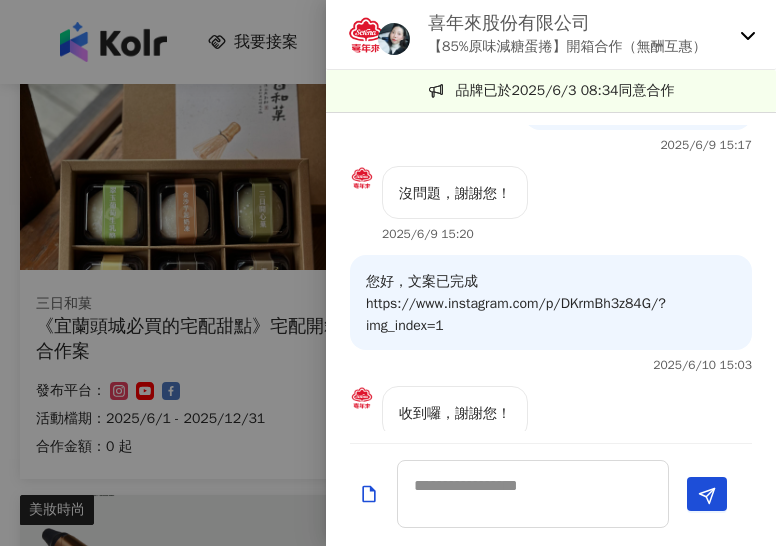 click on "喜年來股份有限公司 【85%原味減糖蛋捲】開箱合作（無酬互惠）" at bounding box center [551, 35] 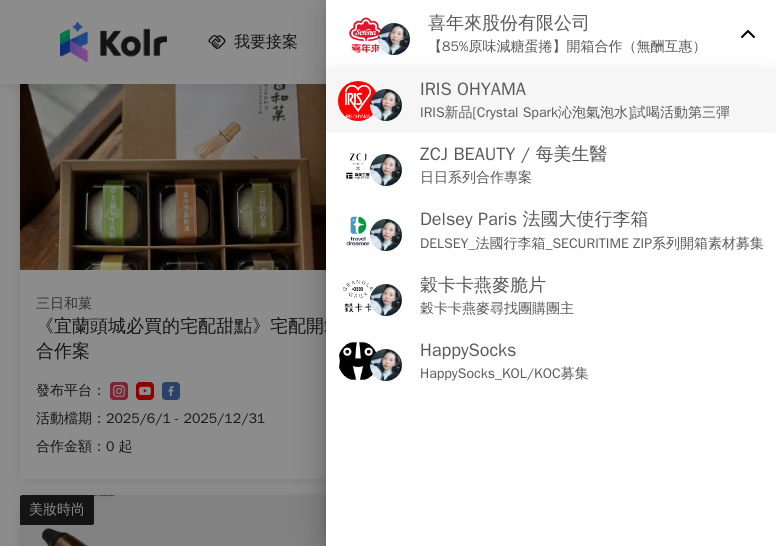 click on "IRIS新品[Crystal Spark沁泡氣泡水]試喝活動第三彈" at bounding box center [575, 113] 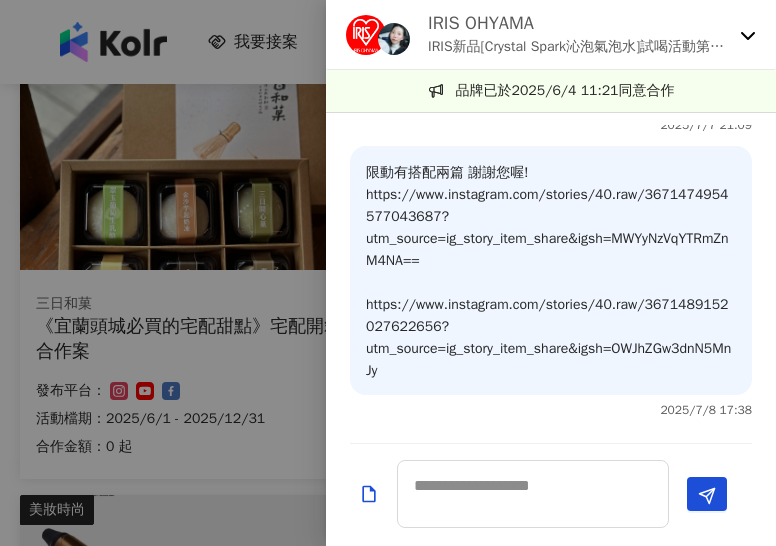 scroll, scrollTop: 2930, scrollLeft: 0, axis: vertical 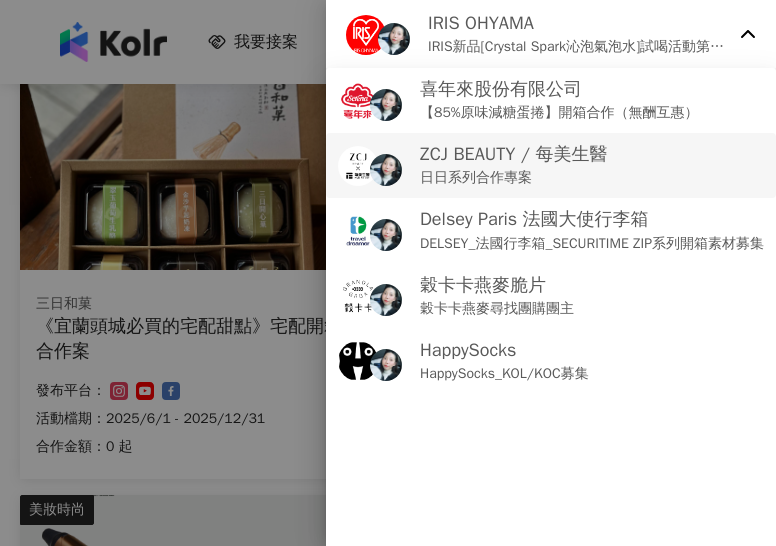 click on "日日系列合作專案" at bounding box center [513, 178] 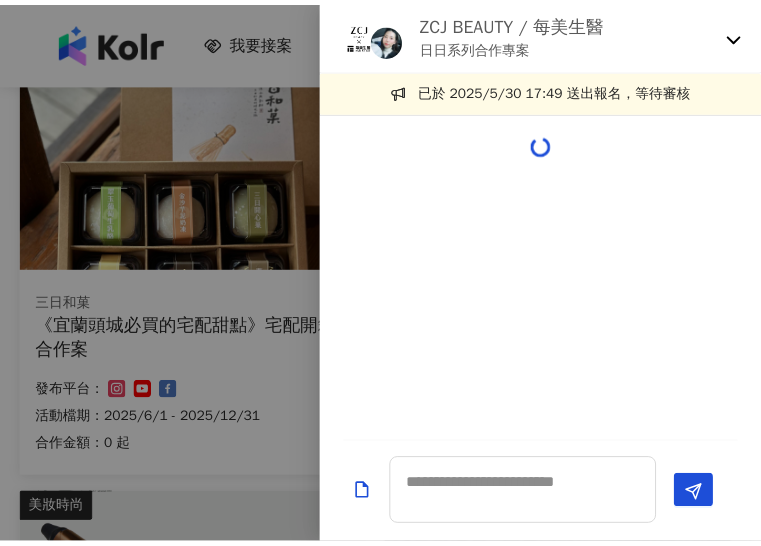 scroll, scrollTop: 0, scrollLeft: 0, axis: both 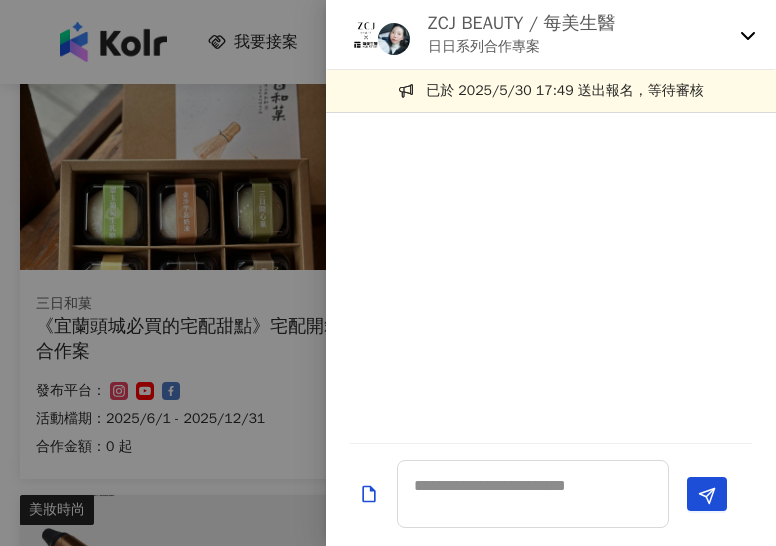 click 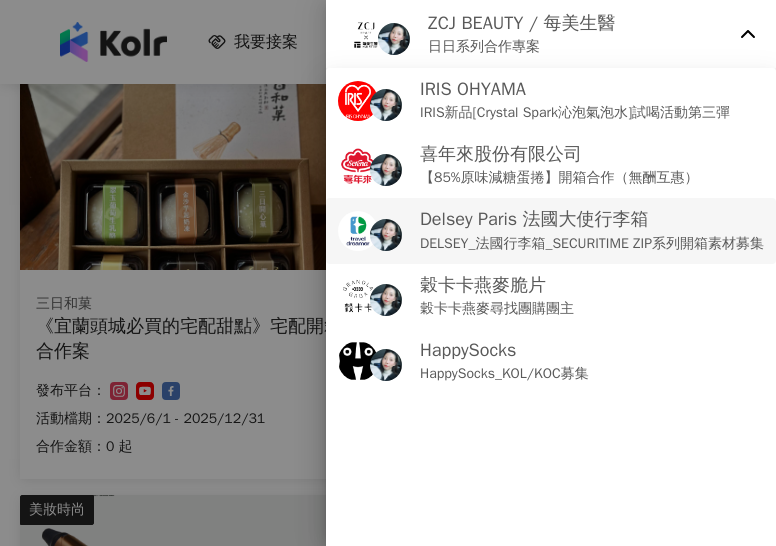 click on "DELSEY_法國行李箱_SECURITIME ZIP系列開箱素材募集" at bounding box center (592, 244) 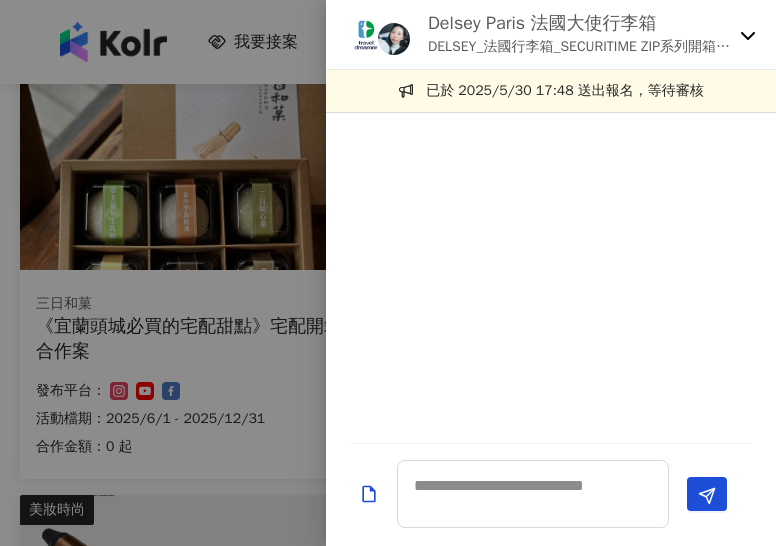 click 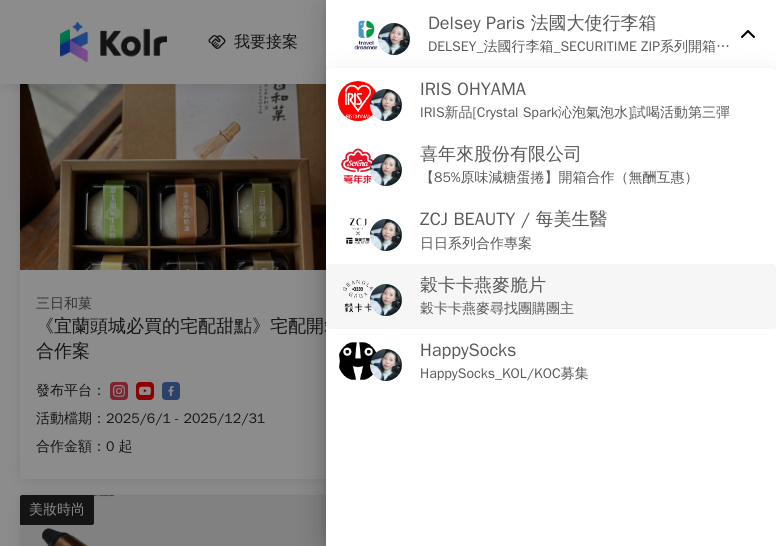 click on "穀卡卡燕麥尋找團購團主" at bounding box center (497, 309) 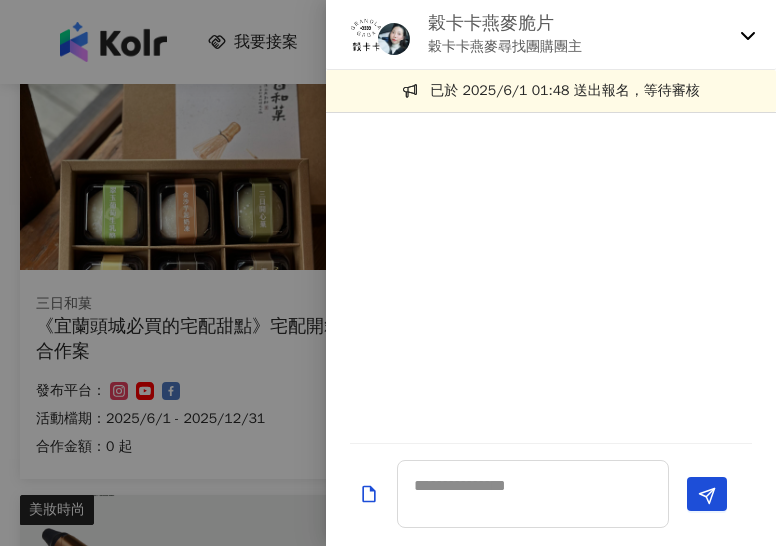 click 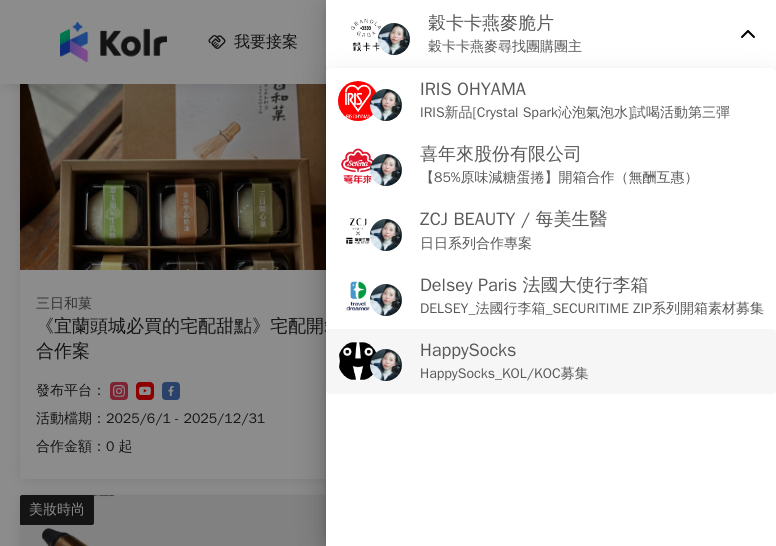 click on "HappySocks_KOL/KOC募集" at bounding box center (504, 374) 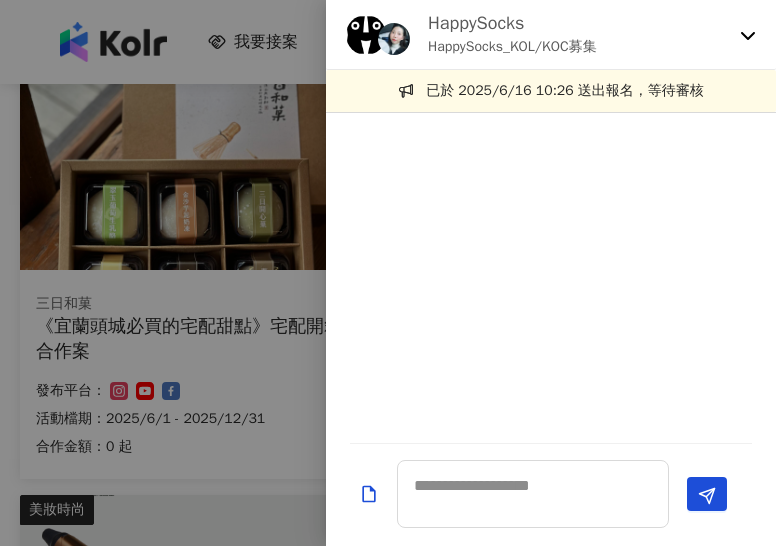 click 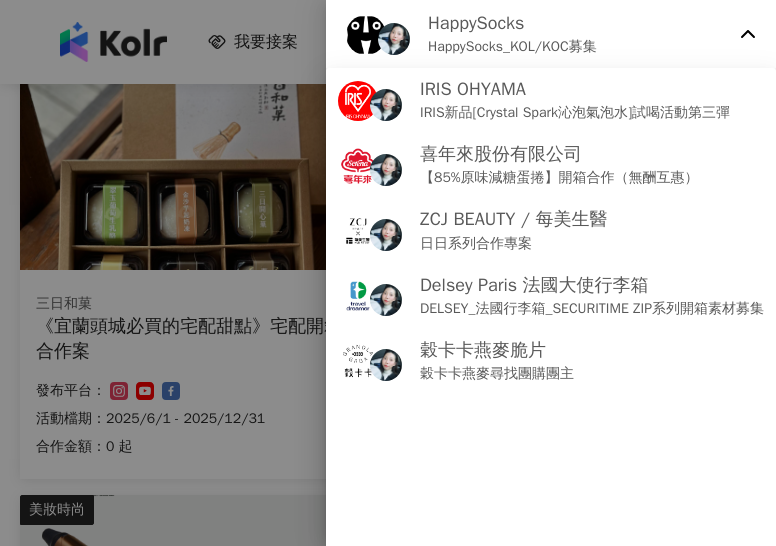 click 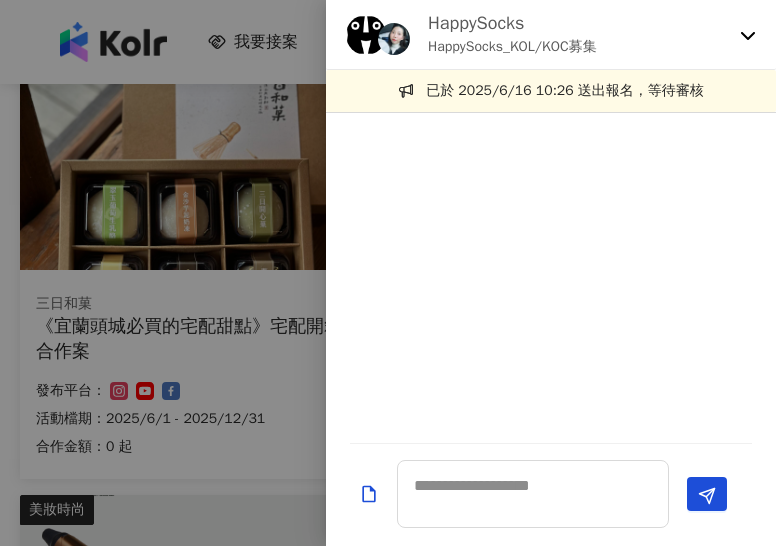 click at bounding box center [388, 273] 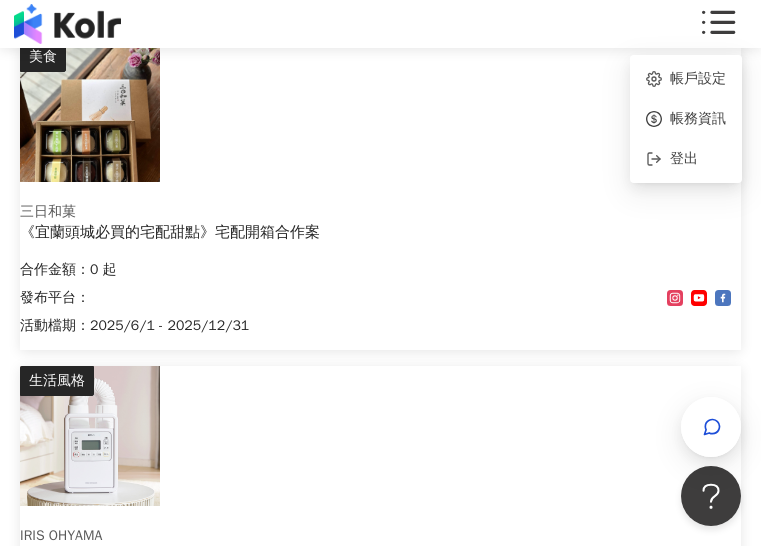 click at bounding box center [0, 0] 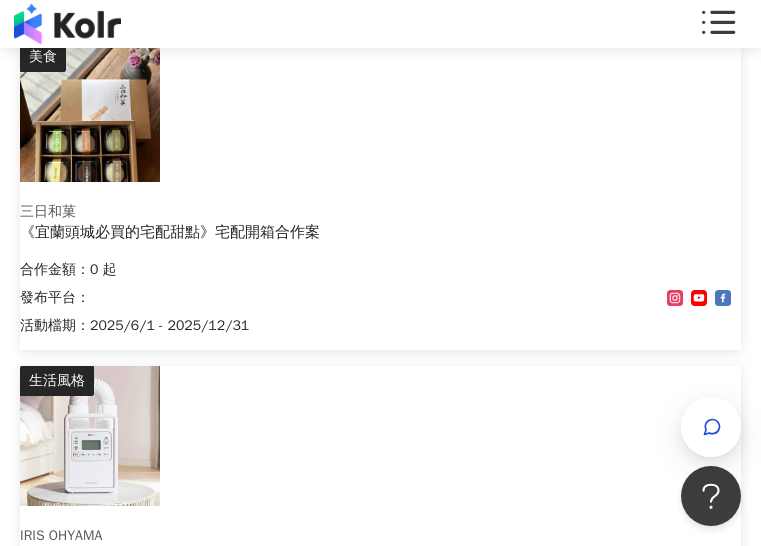 click on "我的網紅檔案" at bounding box center (0, 0) 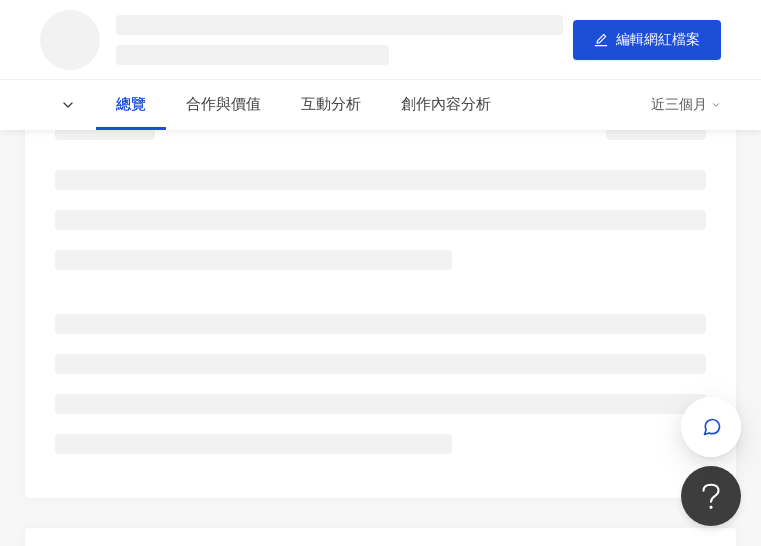 scroll, scrollTop: 0, scrollLeft: 0, axis: both 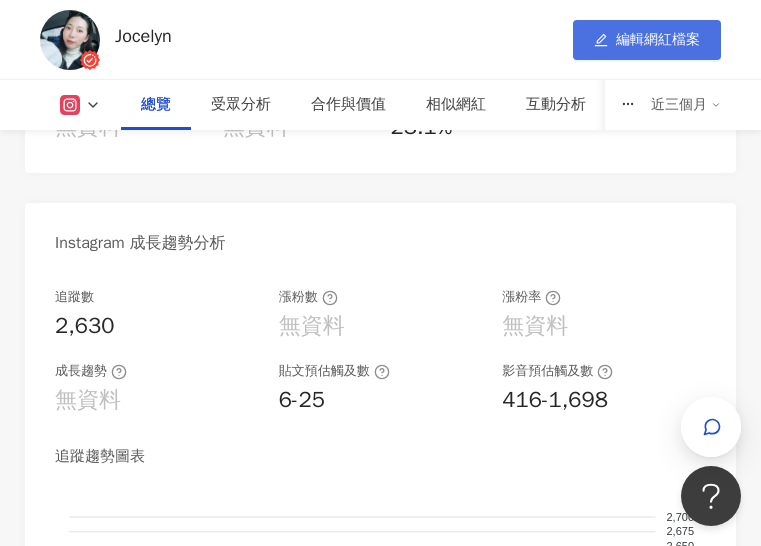 click on "編輯網紅檔案" at bounding box center (658, 40) 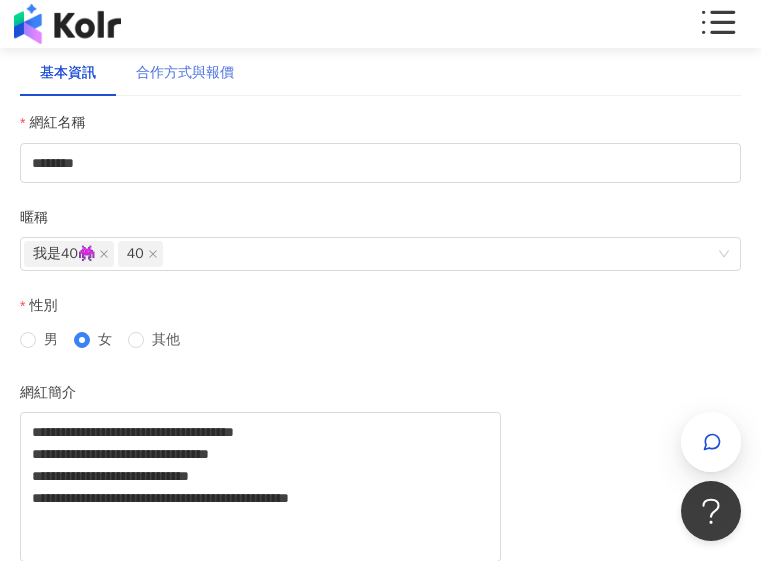 scroll, scrollTop: 0, scrollLeft: 0, axis: both 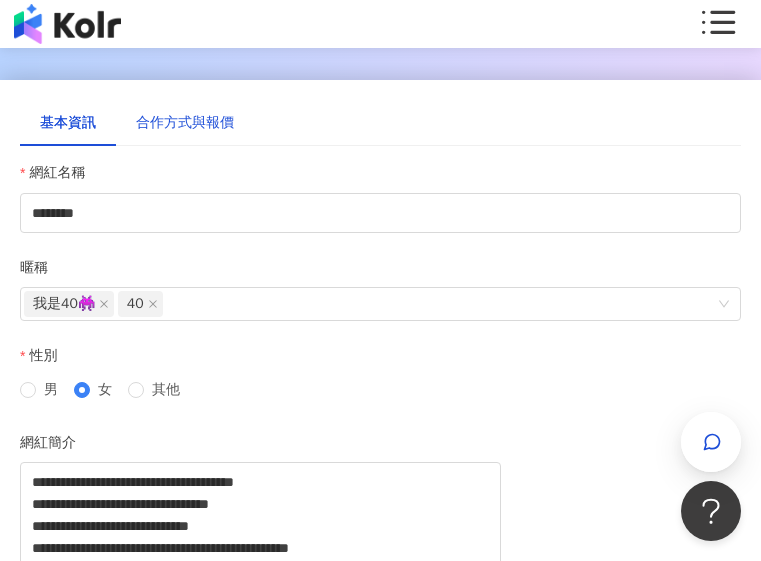 click on "合作方式與報價" at bounding box center (185, 123) 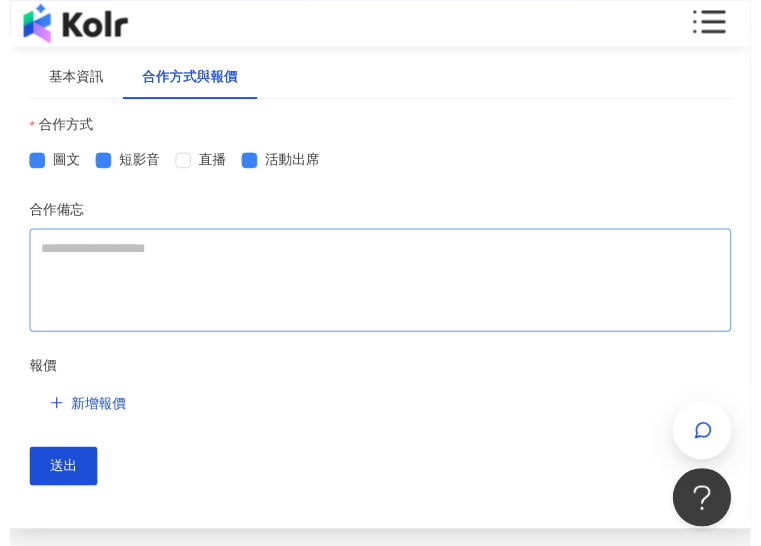 scroll, scrollTop: 0, scrollLeft: 0, axis: both 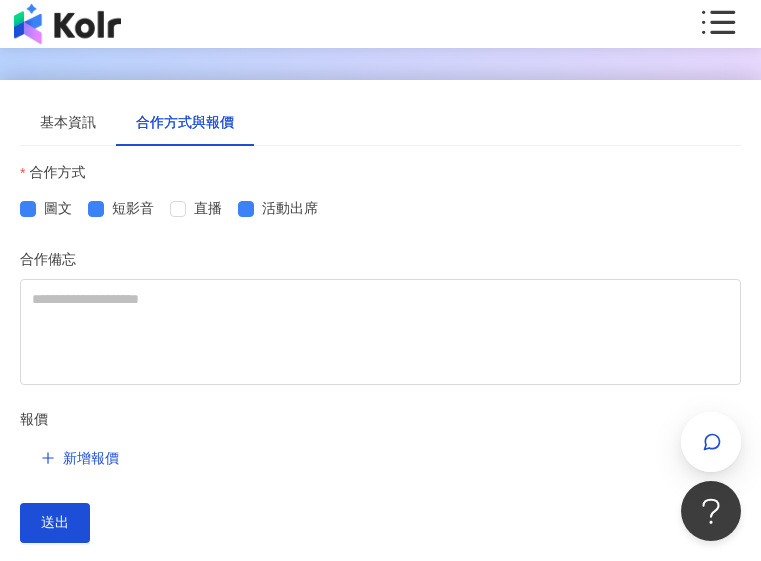 click 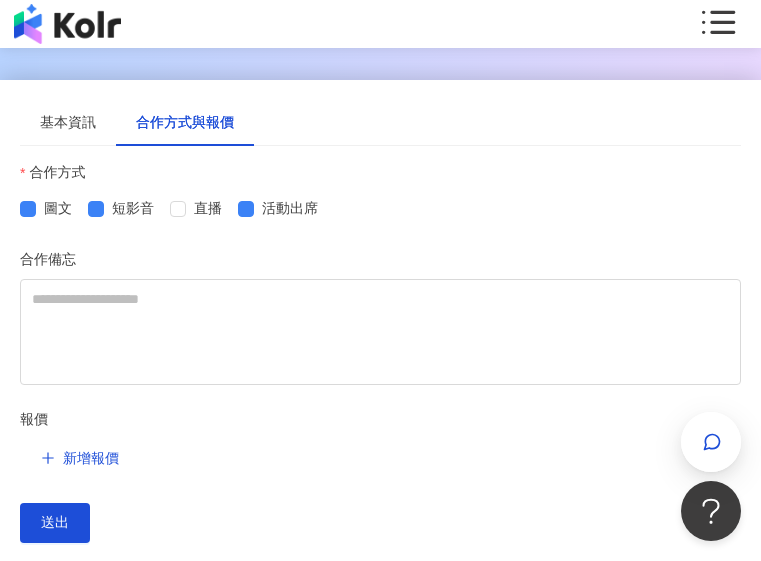 click on "我的網紅檔案" at bounding box center (0, 0) 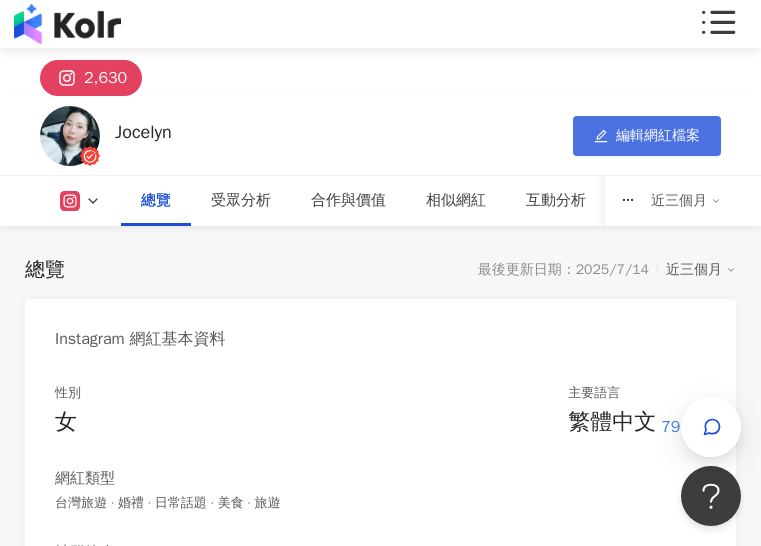 click on "編輯網紅檔案" at bounding box center [658, 136] 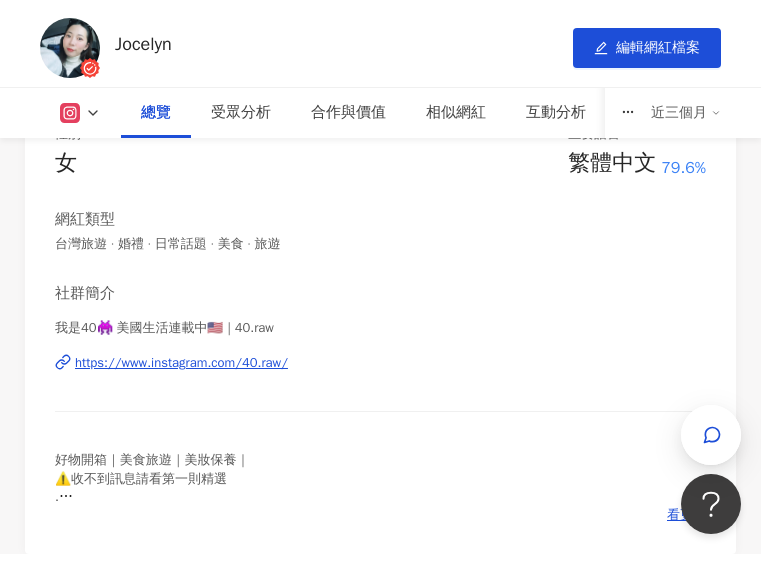 scroll, scrollTop: 0, scrollLeft: 0, axis: both 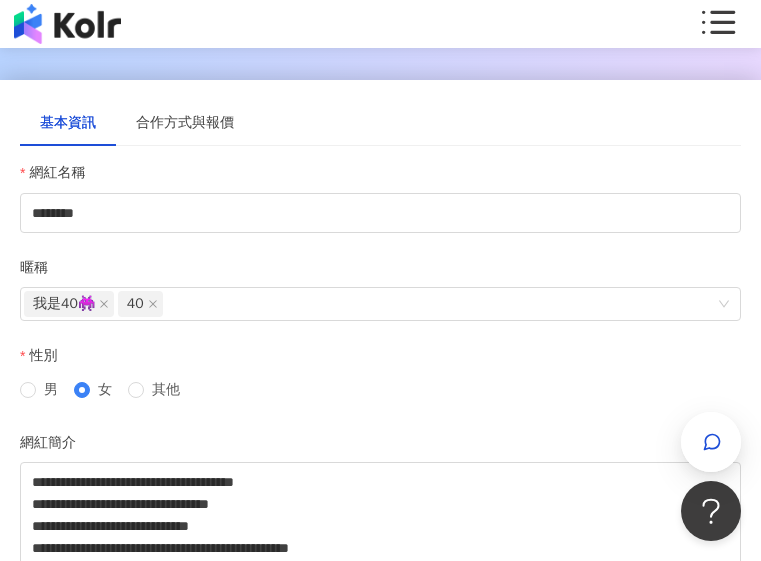type 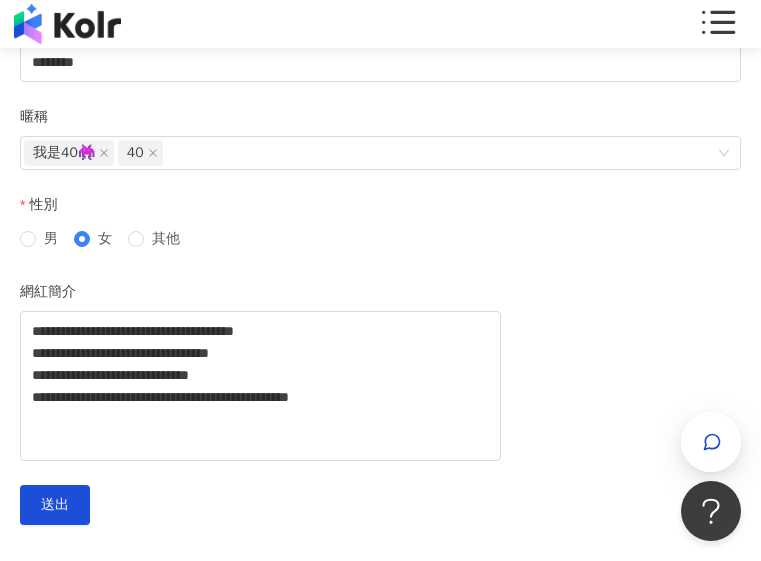 scroll, scrollTop: 0, scrollLeft: 0, axis: both 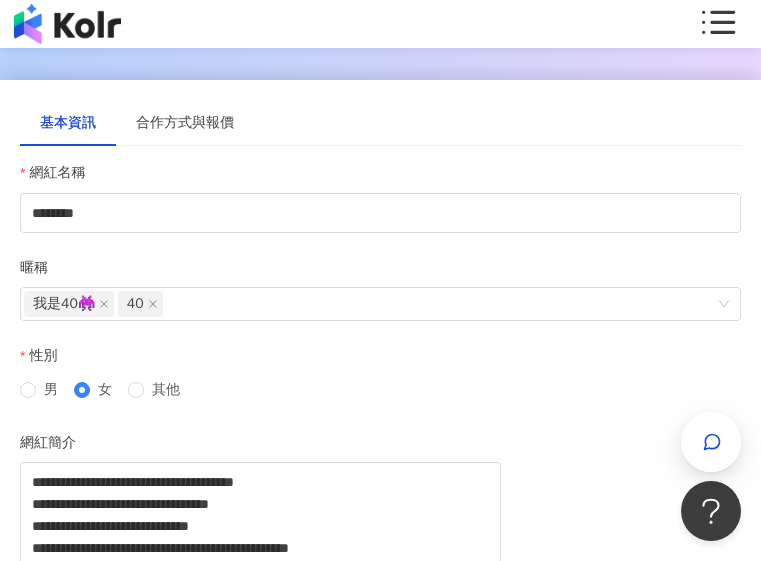 click at bounding box center [380, 60] 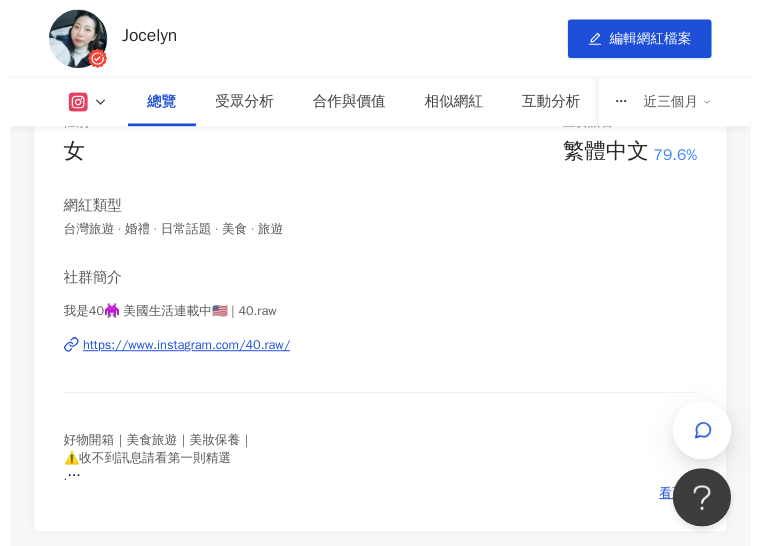scroll, scrollTop: 0, scrollLeft: 0, axis: both 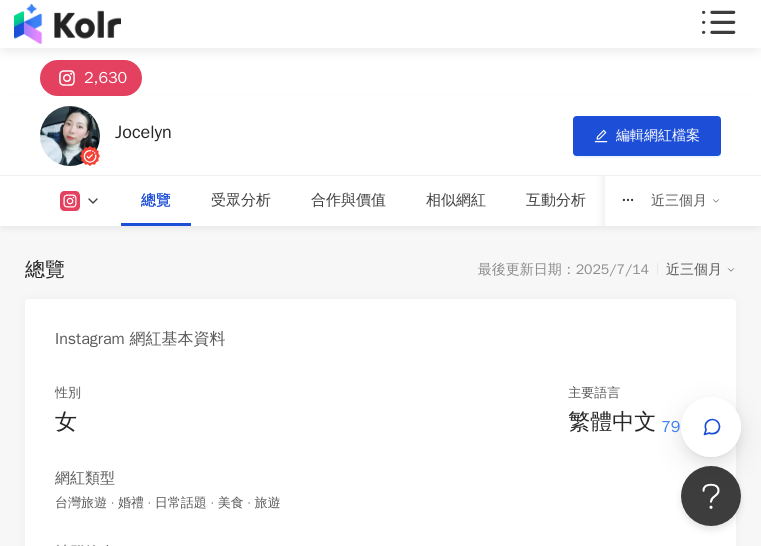 click 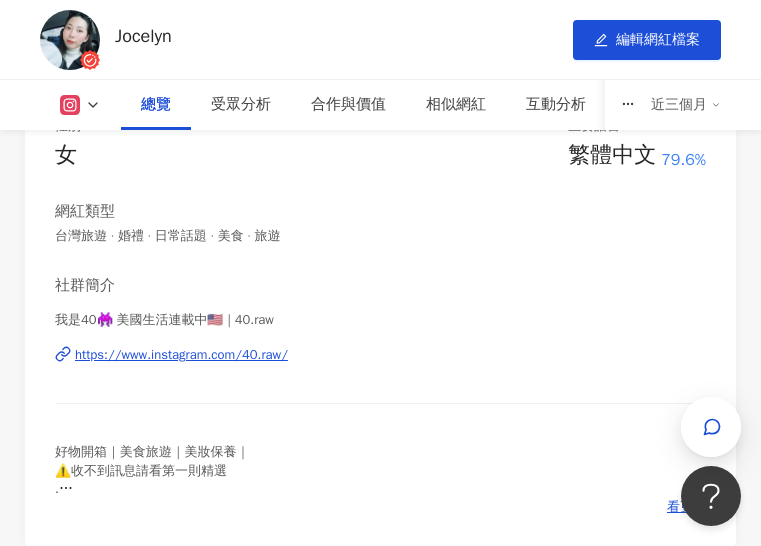 scroll, scrollTop: 133, scrollLeft: 0, axis: vertical 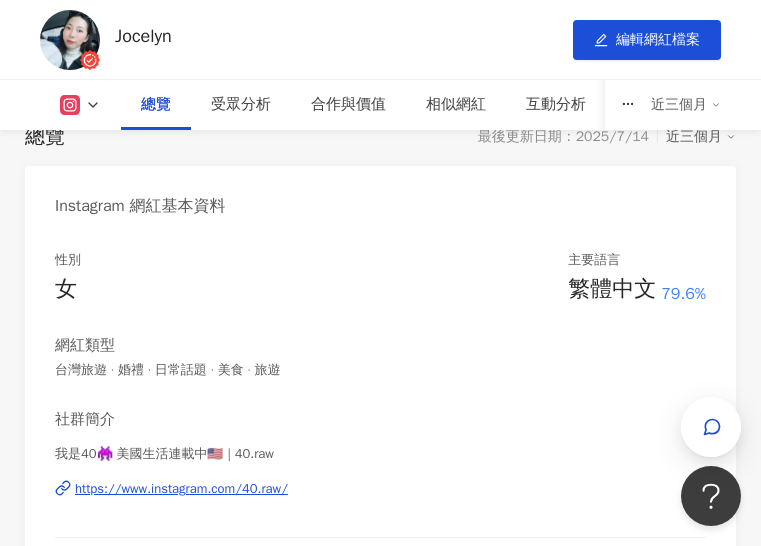 click on "近三個月" at bounding box center [701, 137] 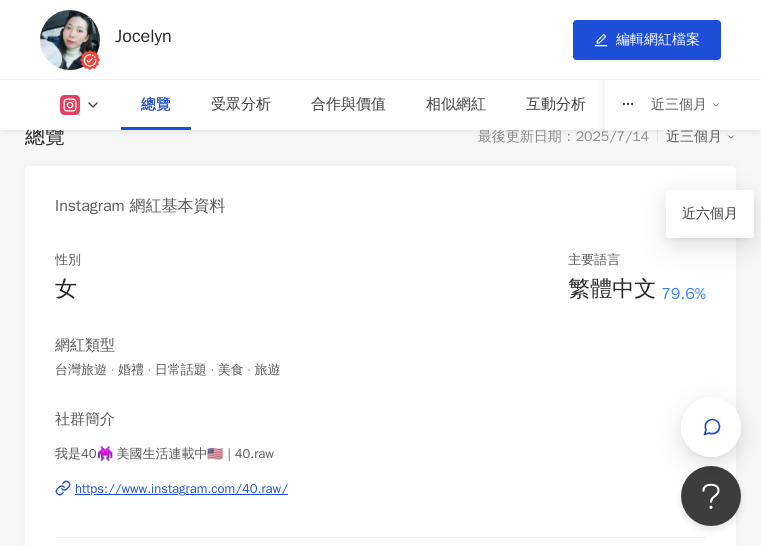click on "近三個月" at bounding box center (701, 137) 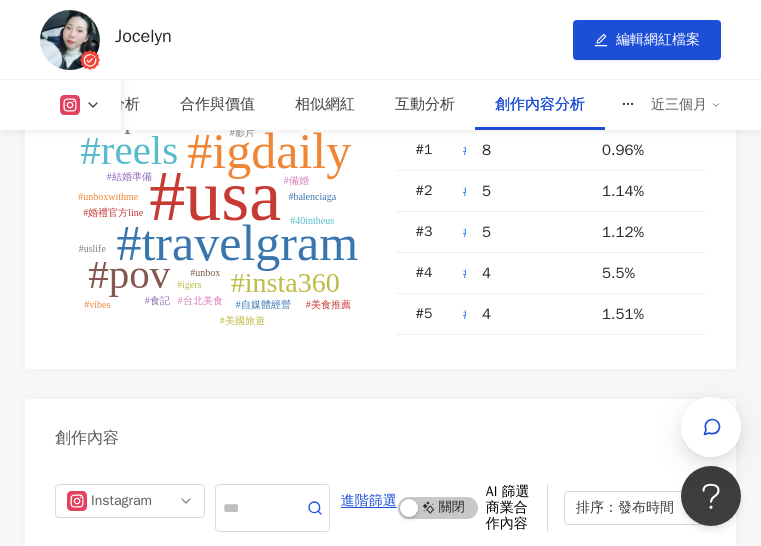 scroll, scrollTop: 6632, scrollLeft: 0, axis: vertical 